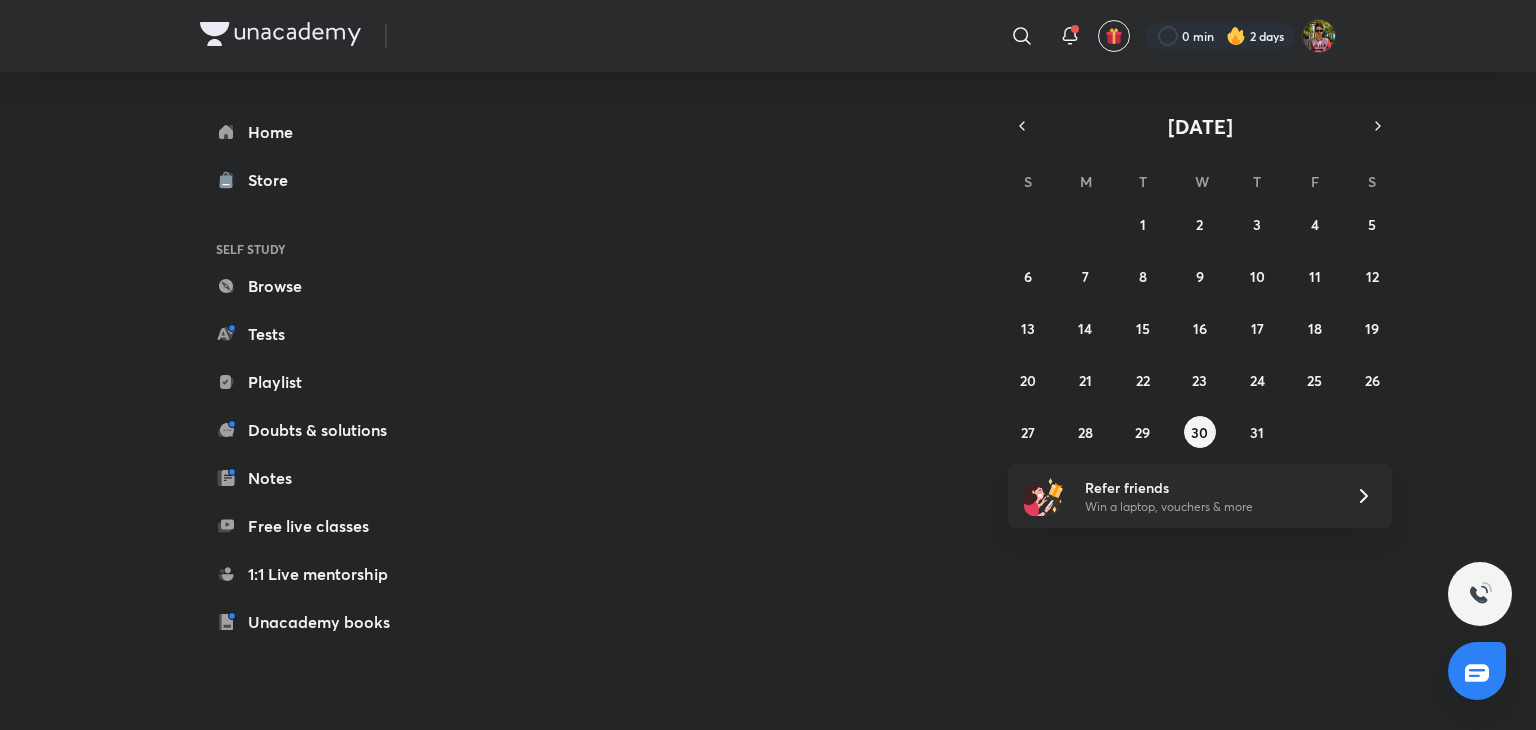 scroll, scrollTop: 0, scrollLeft: 0, axis: both 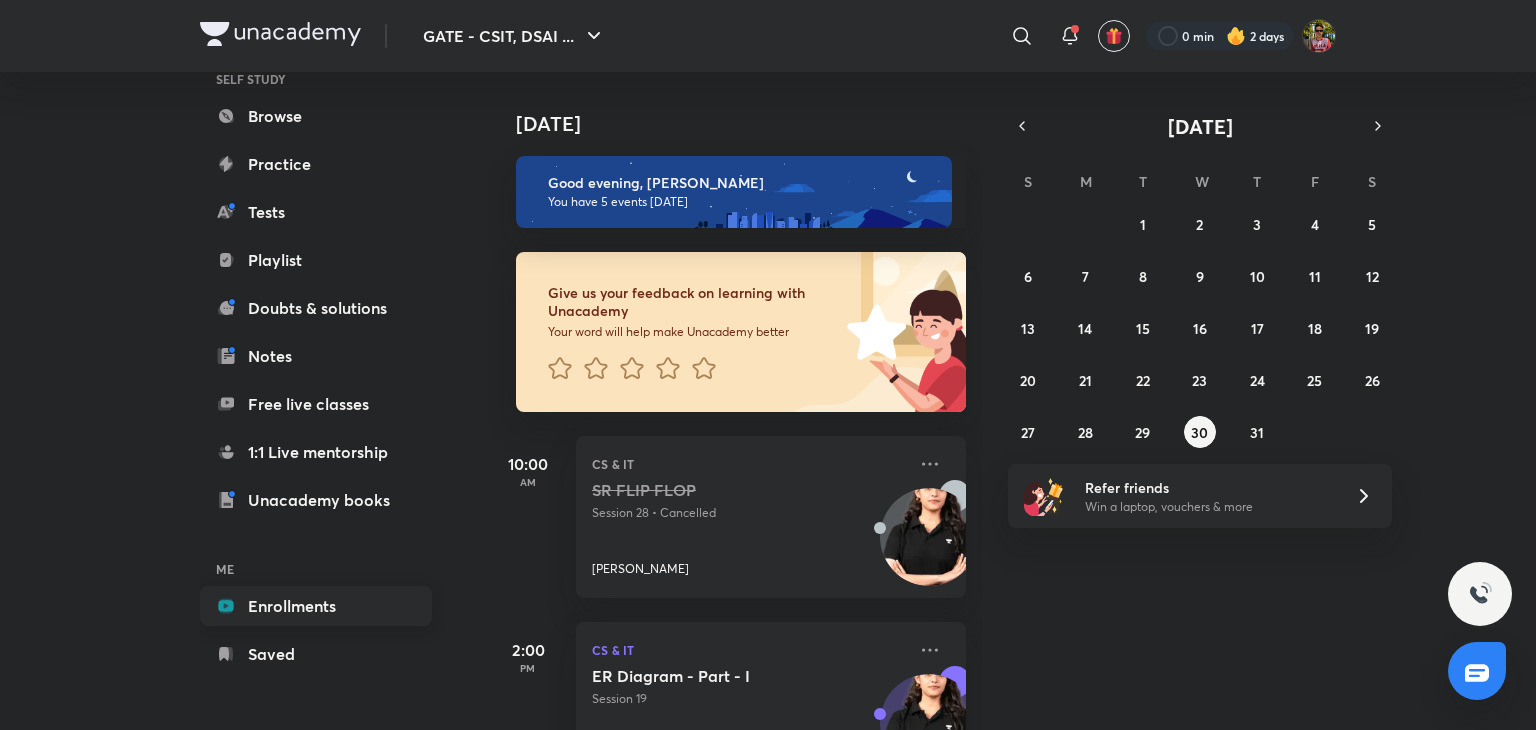 click on "Enrollments" at bounding box center (316, 606) 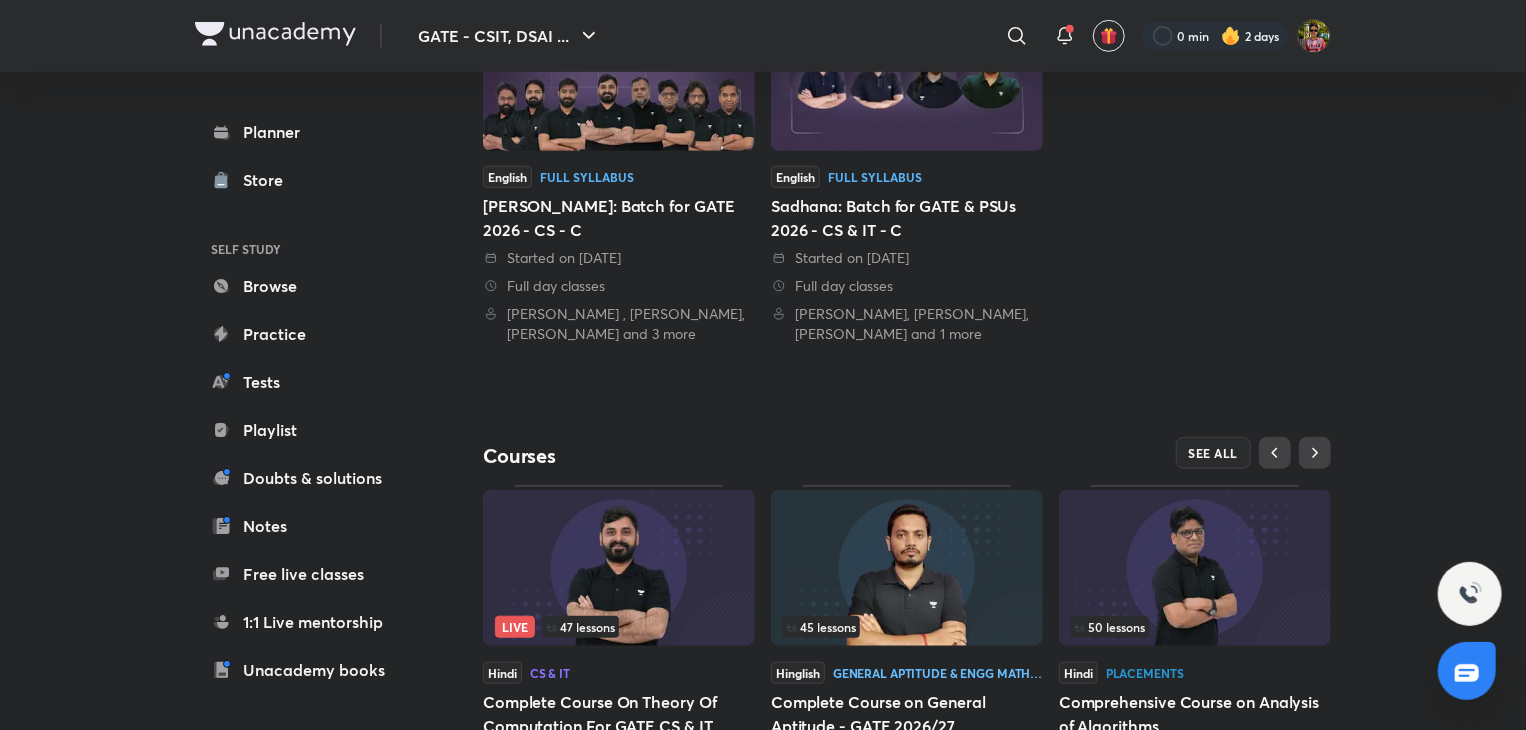 scroll, scrollTop: 644, scrollLeft: 0, axis: vertical 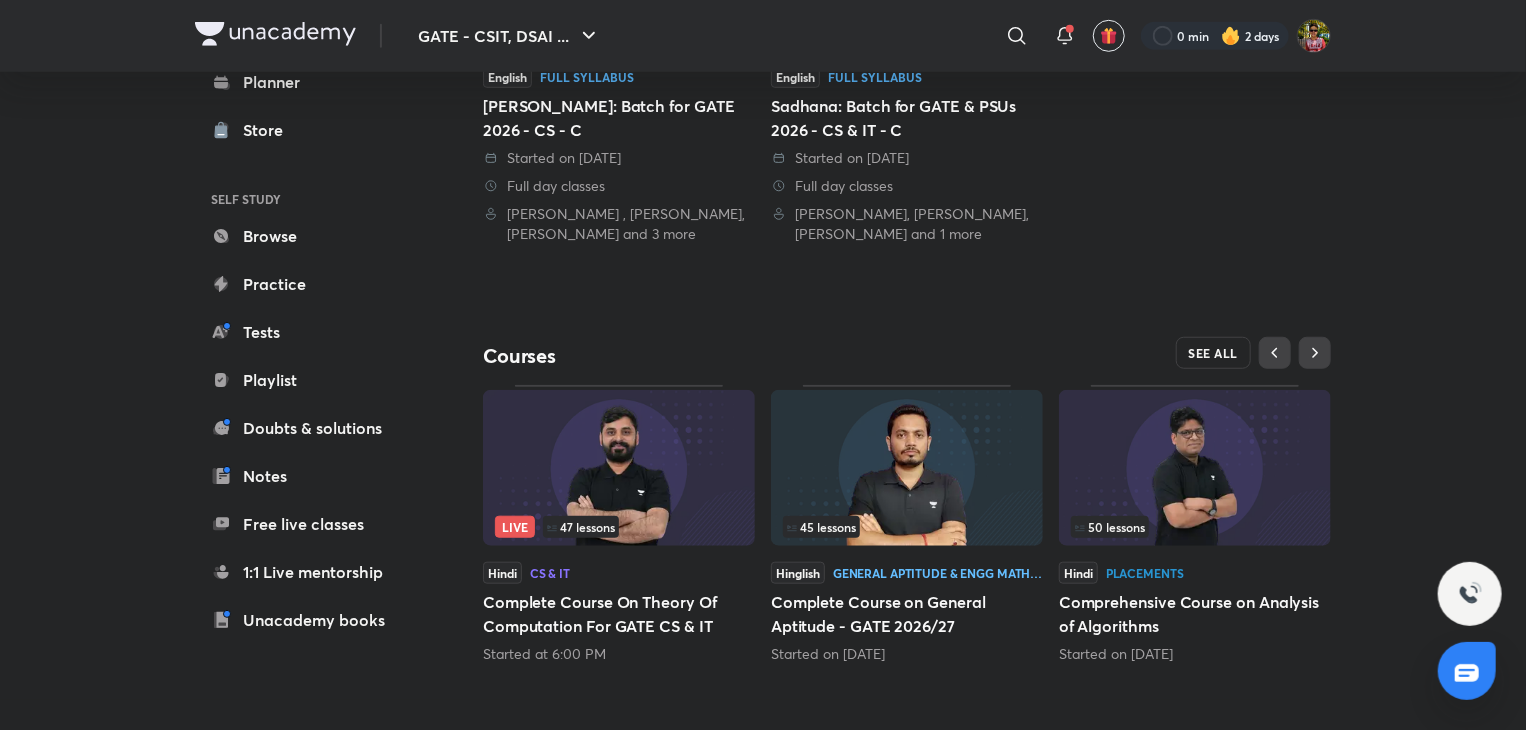 click on "SEE ALL" at bounding box center (1214, 353) 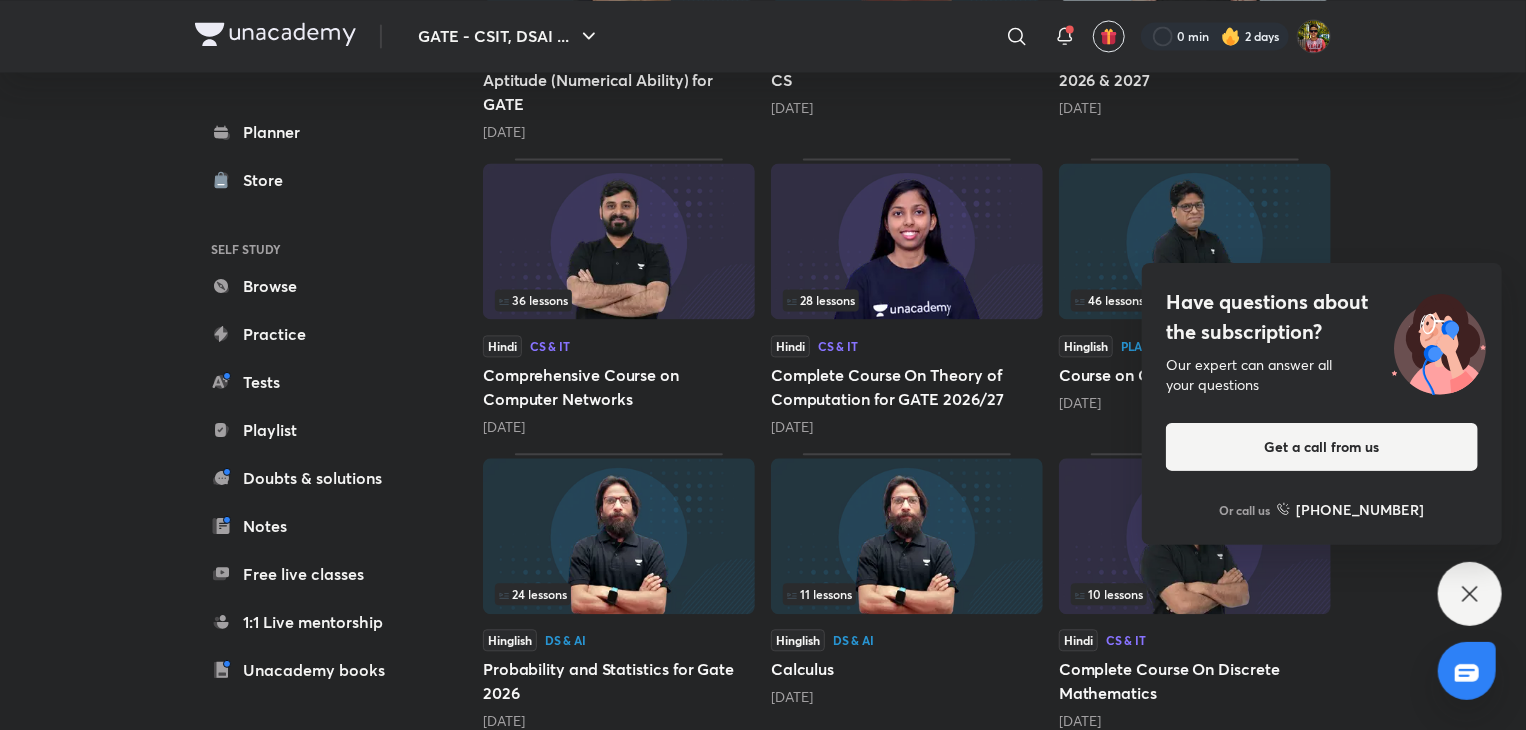 scroll, scrollTop: 2072, scrollLeft: 0, axis: vertical 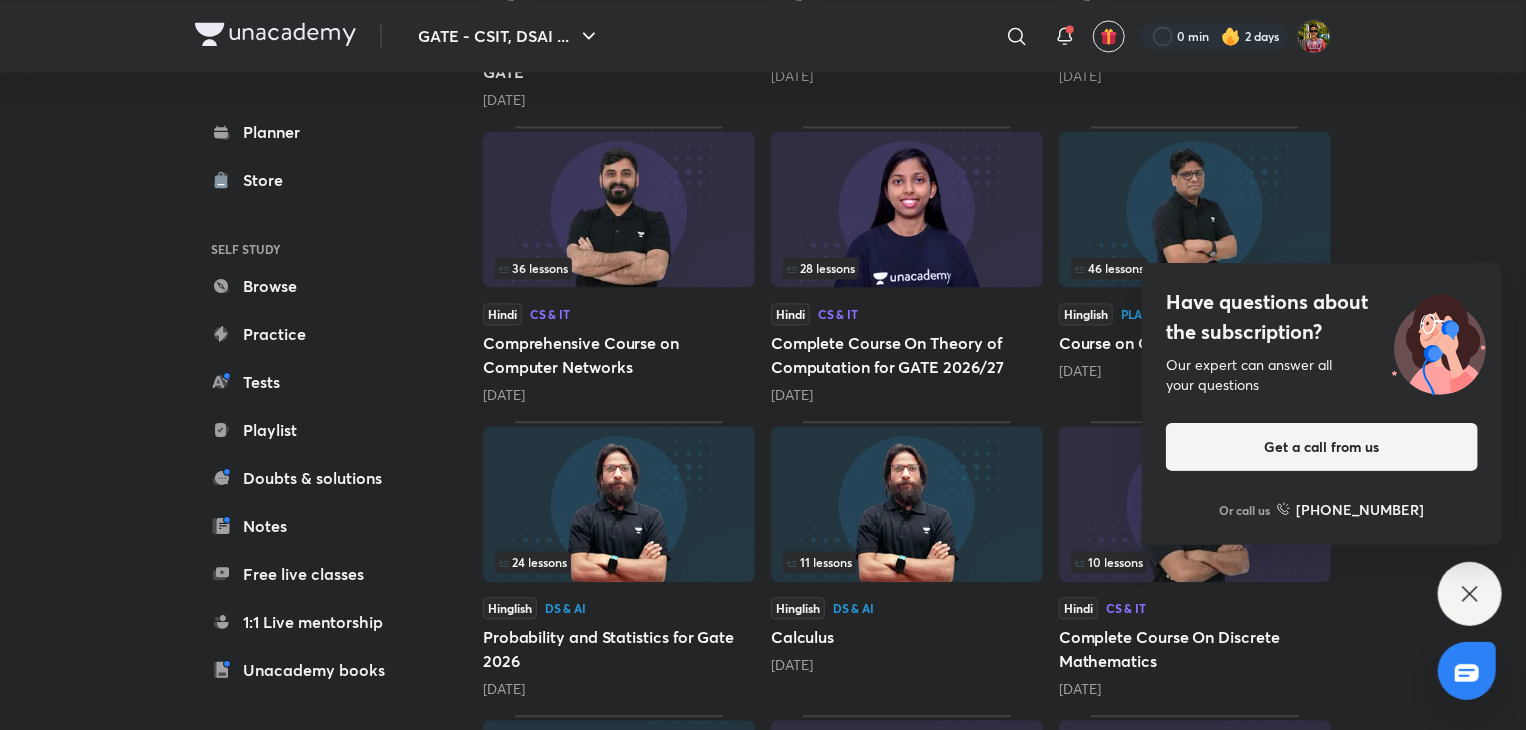 click on "Have questions about the subscription? Our expert can answer all your questions Get a call from us Or call us [PHONE_NUMBER]" at bounding box center [1470, 594] 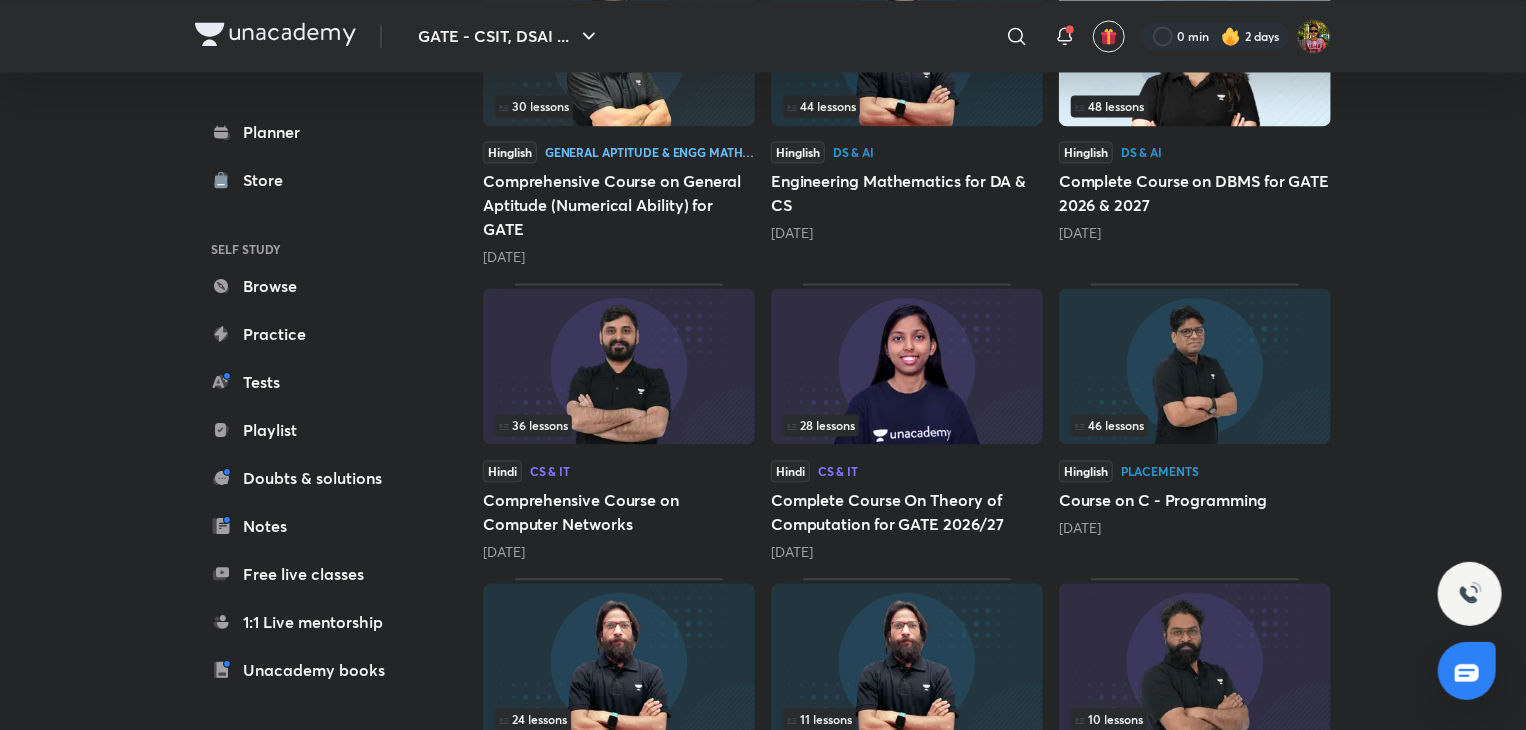 scroll, scrollTop: 1806, scrollLeft: 0, axis: vertical 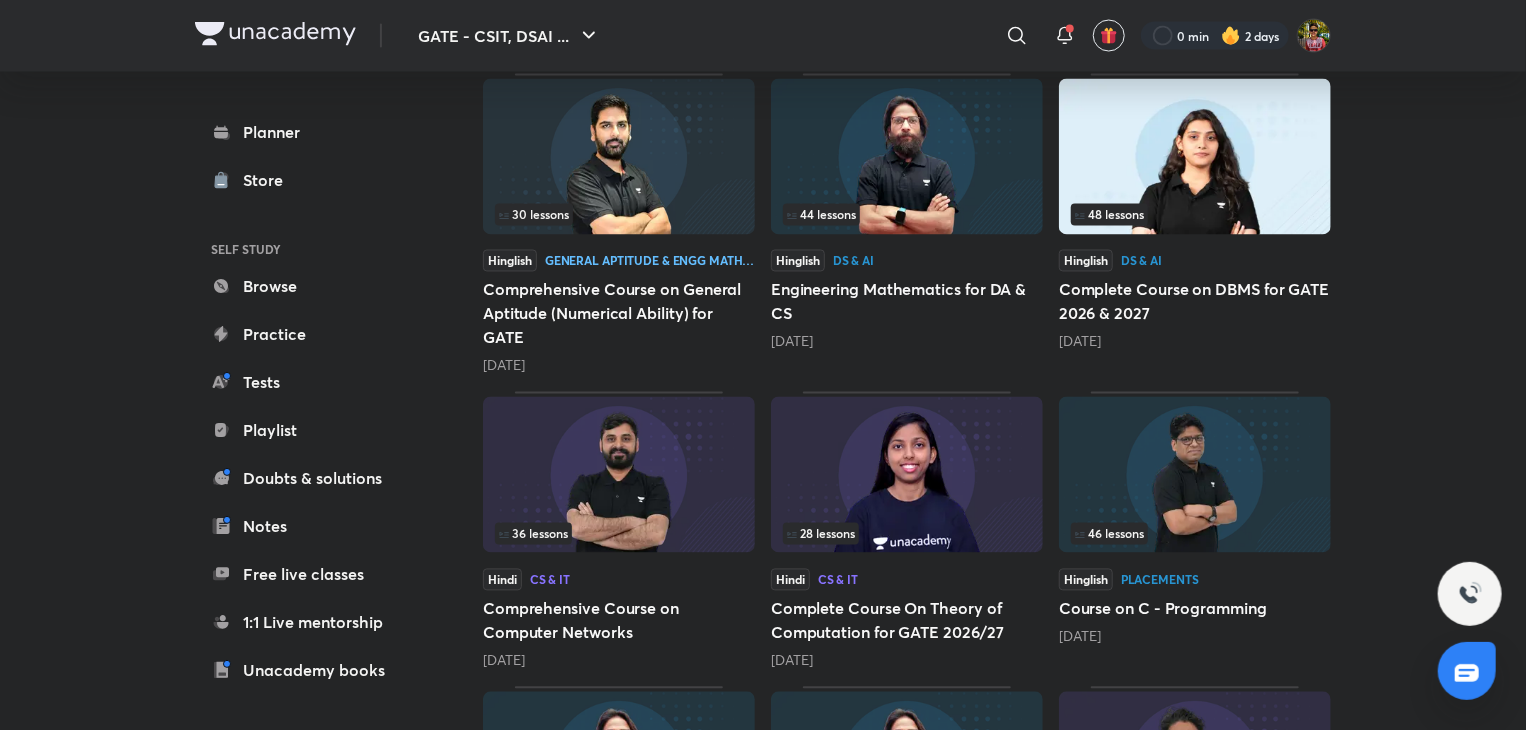 click on "Course on C - Programming" at bounding box center (1195, 609) 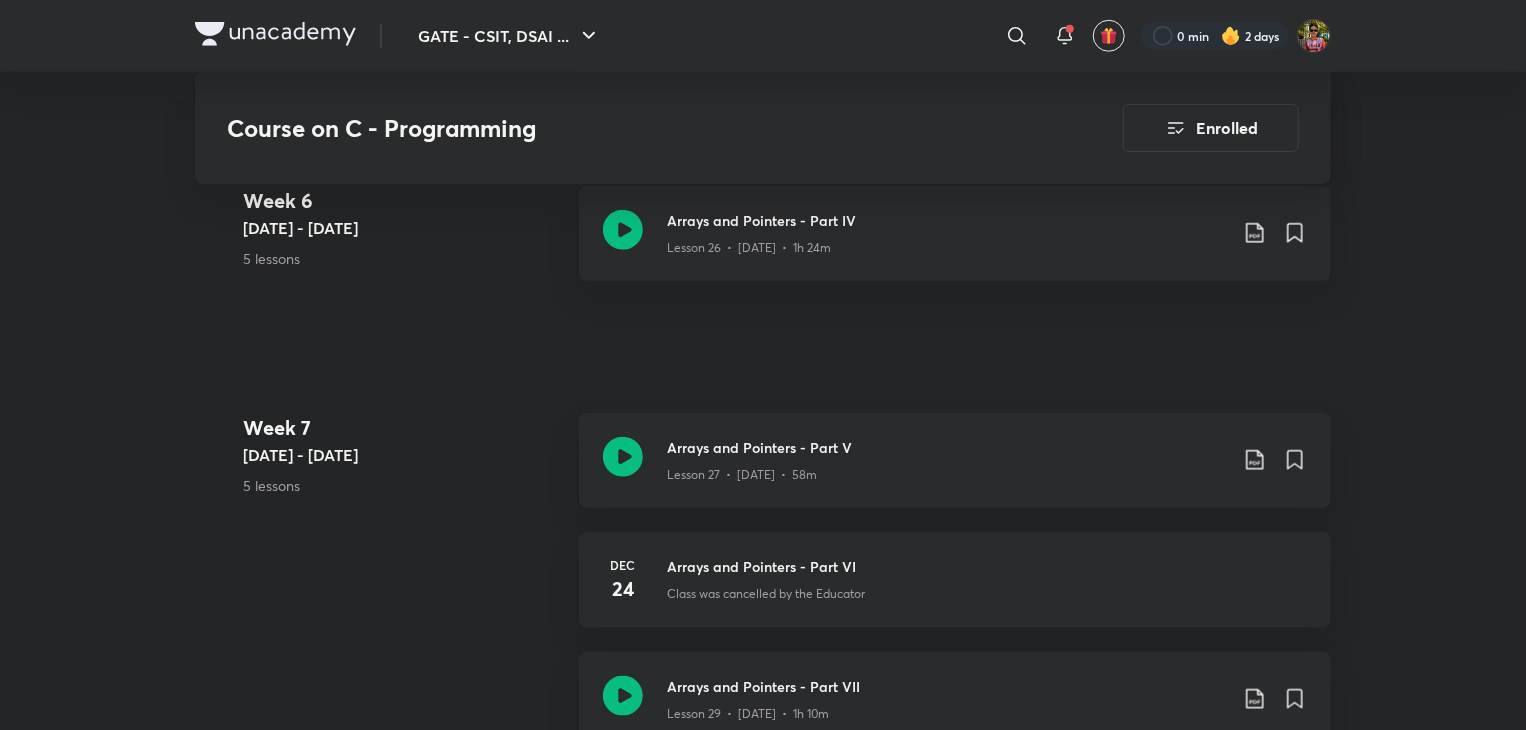 scroll, scrollTop: 4688, scrollLeft: 0, axis: vertical 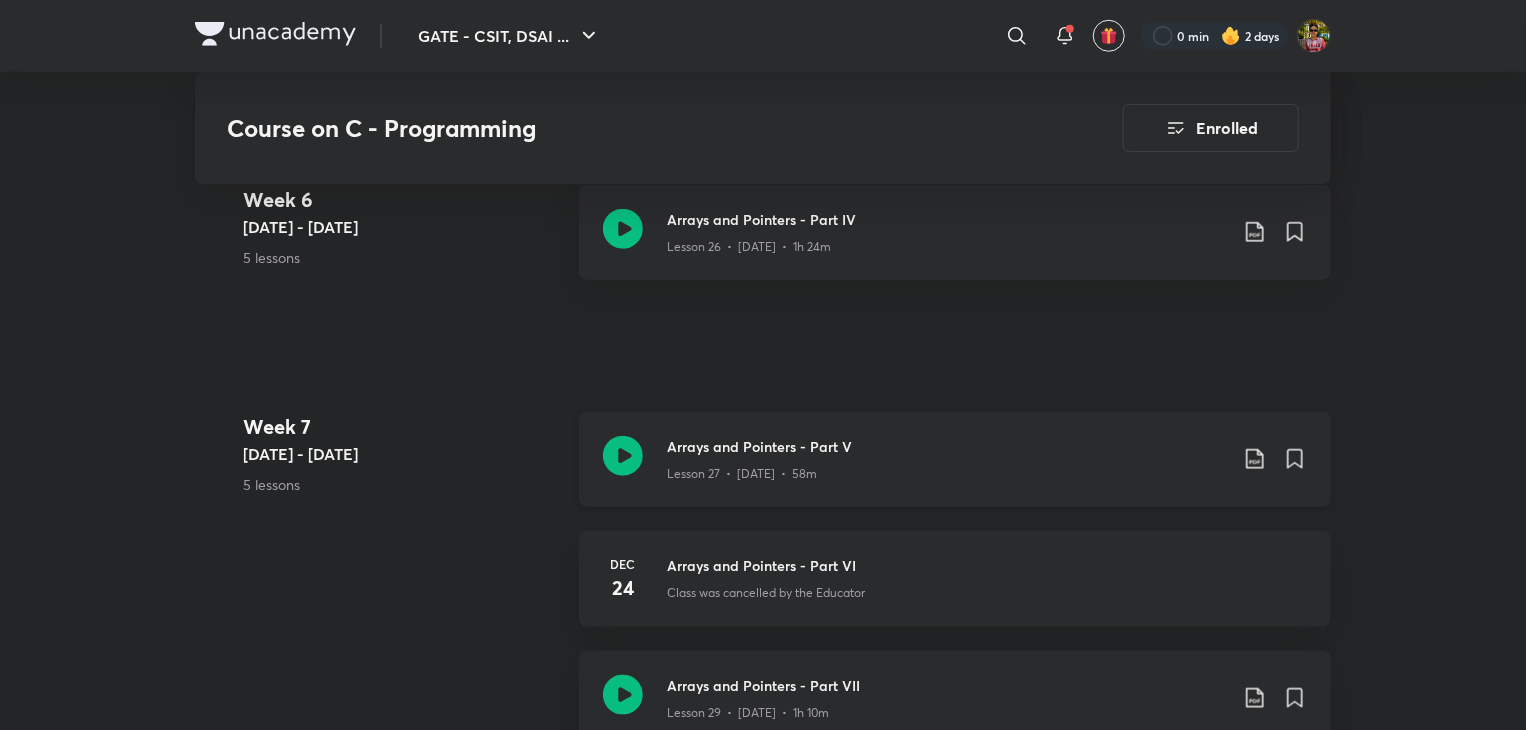 click 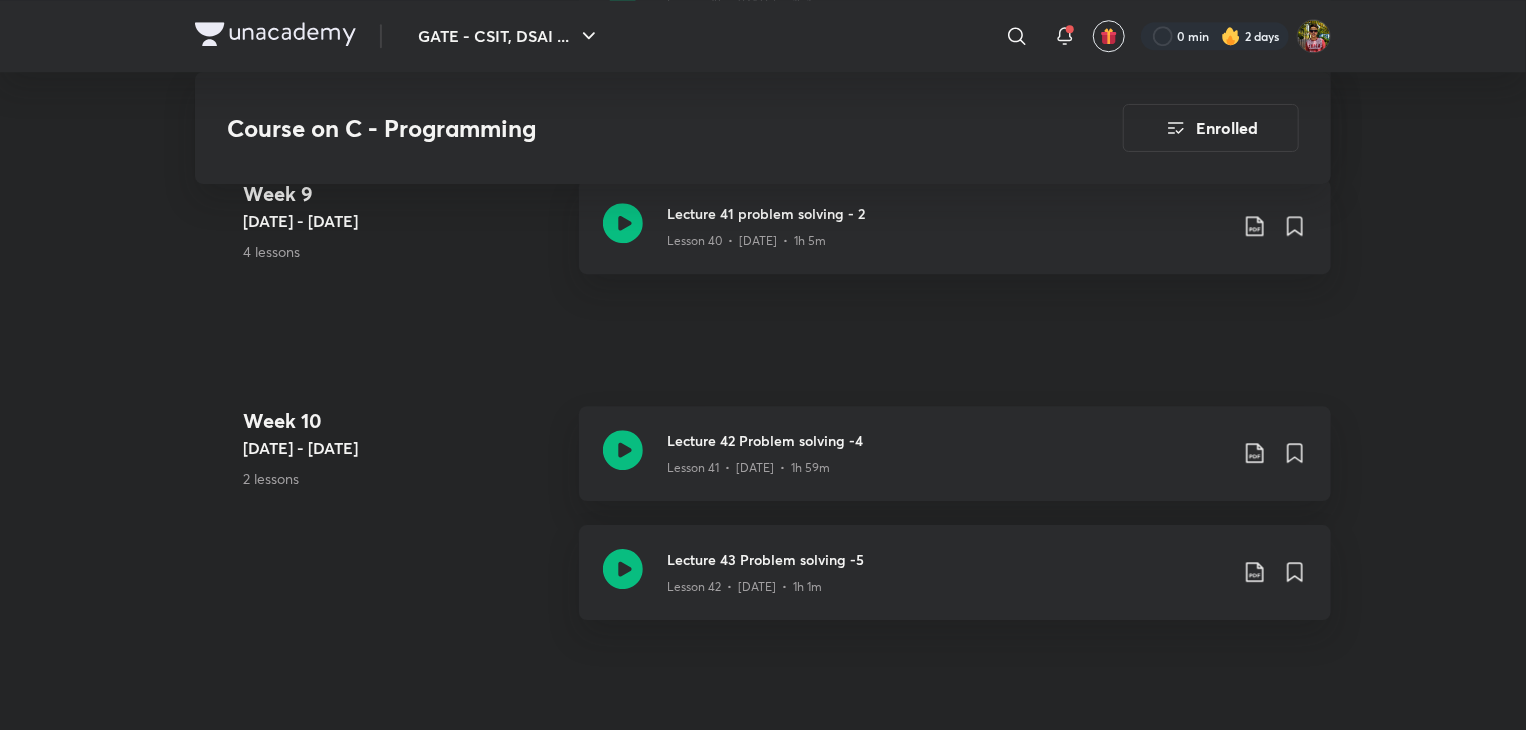 scroll, scrollTop: 6687, scrollLeft: 0, axis: vertical 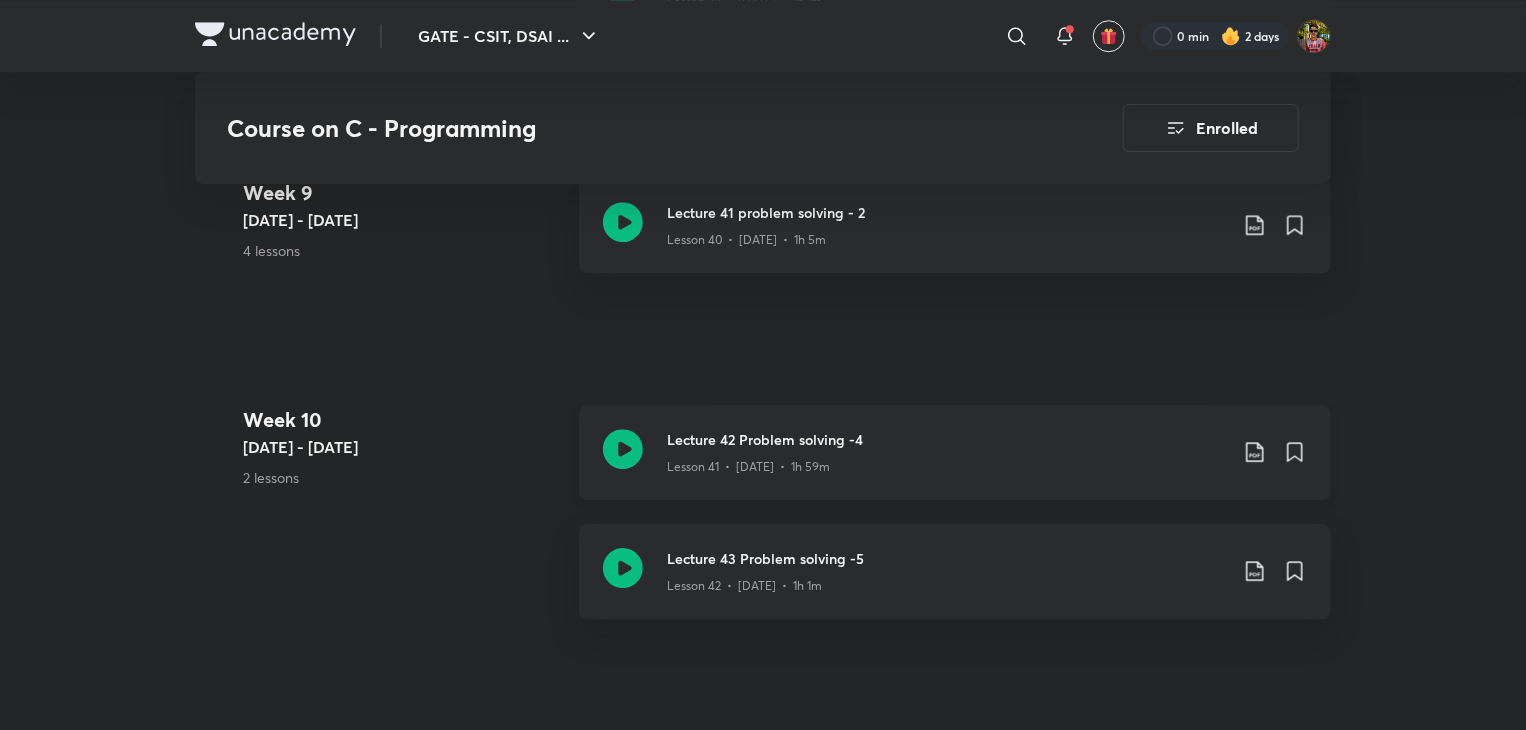 click on "Lecture 42 Problem solving -4" at bounding box center (947, 439) 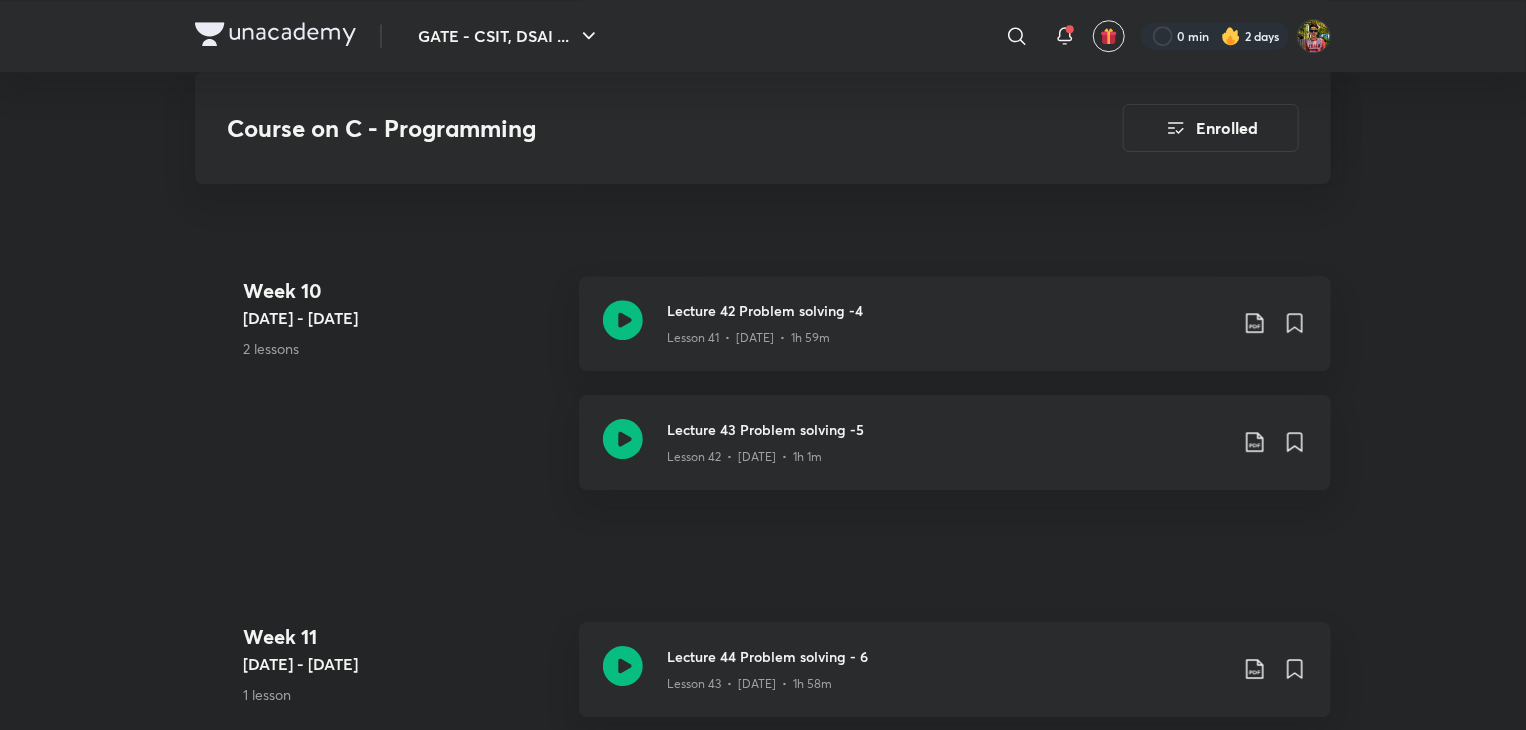 scroll, scrollTop: 6816, scrollLeft: 0, axis: vertical 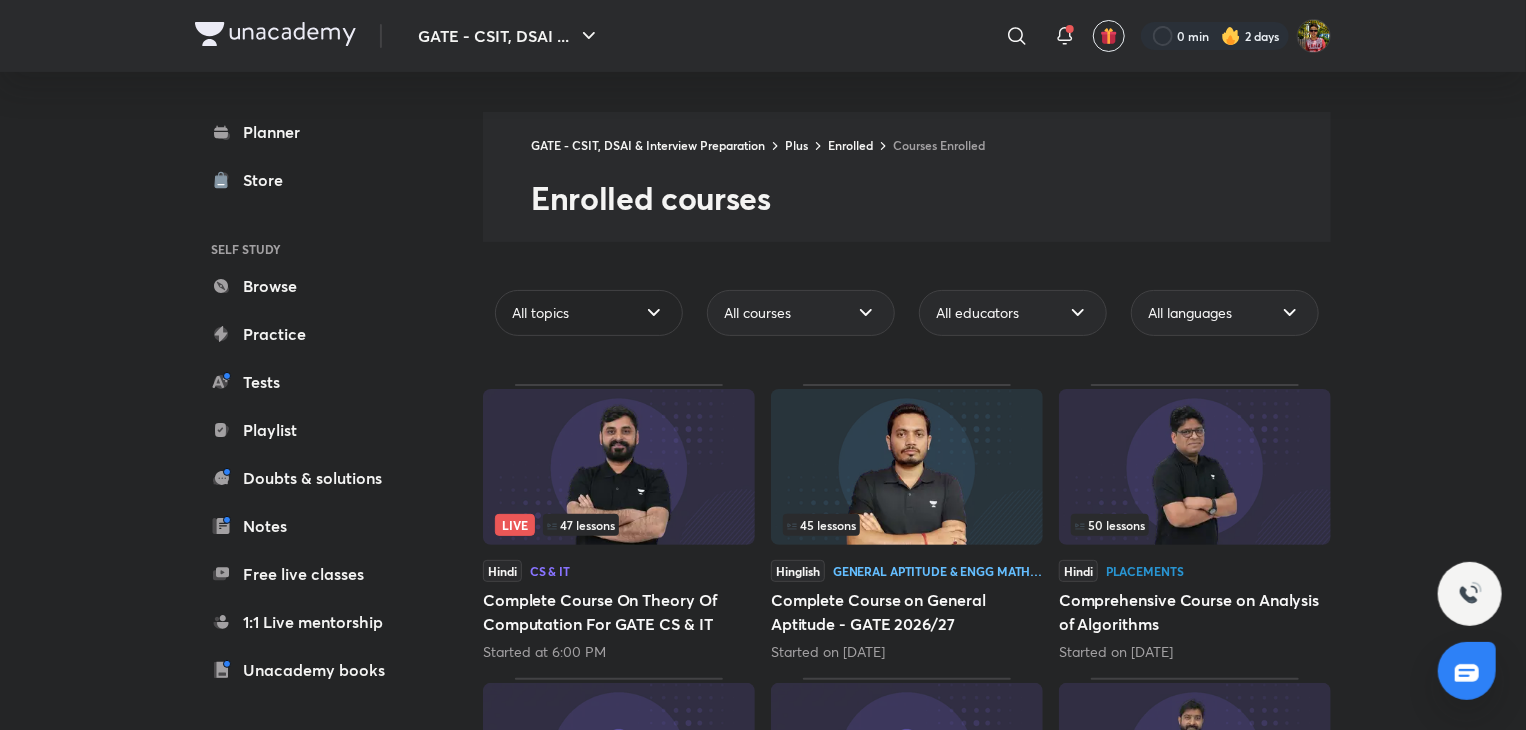 click on "All topics" at bounding box center [589, 313] 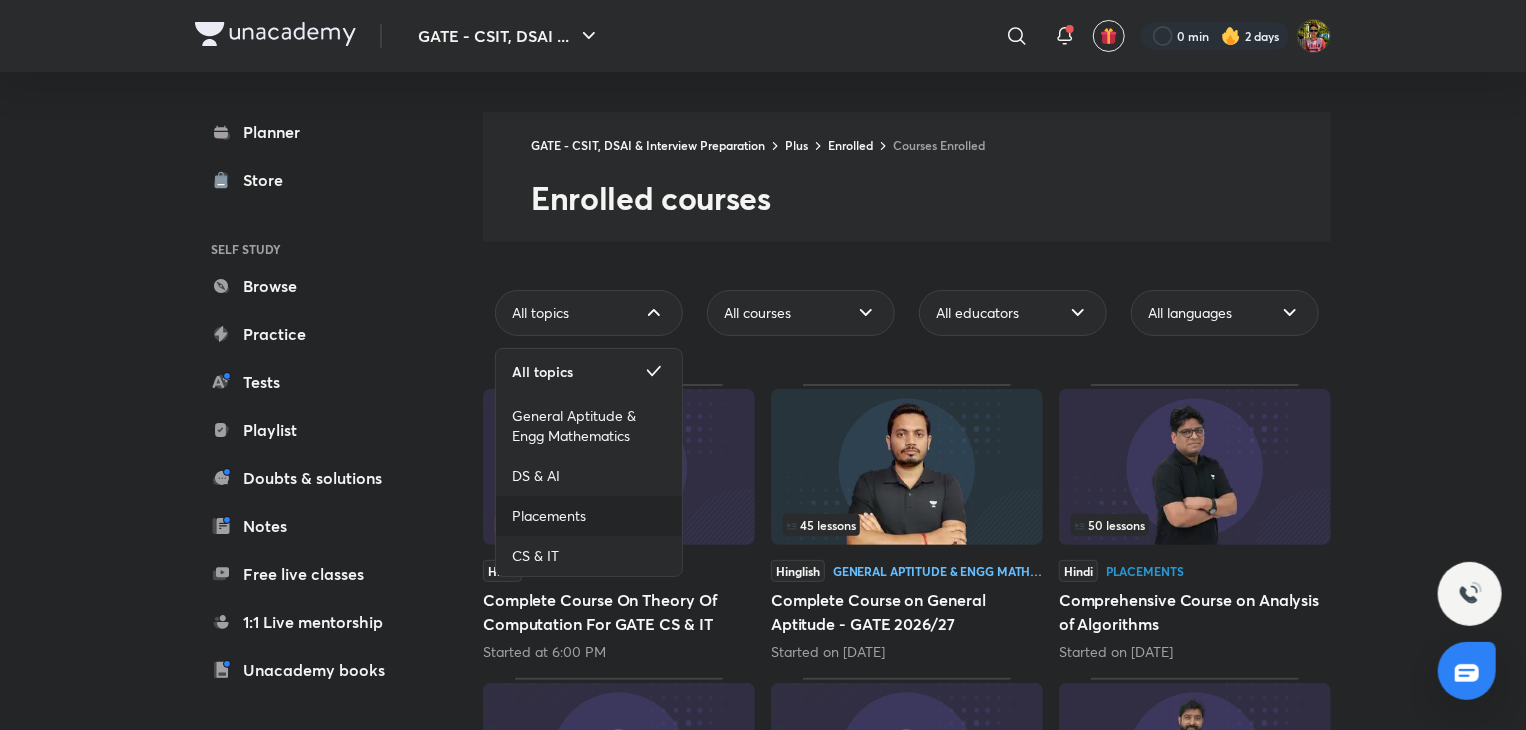click on "Placements" at bounding box center [589, 516] 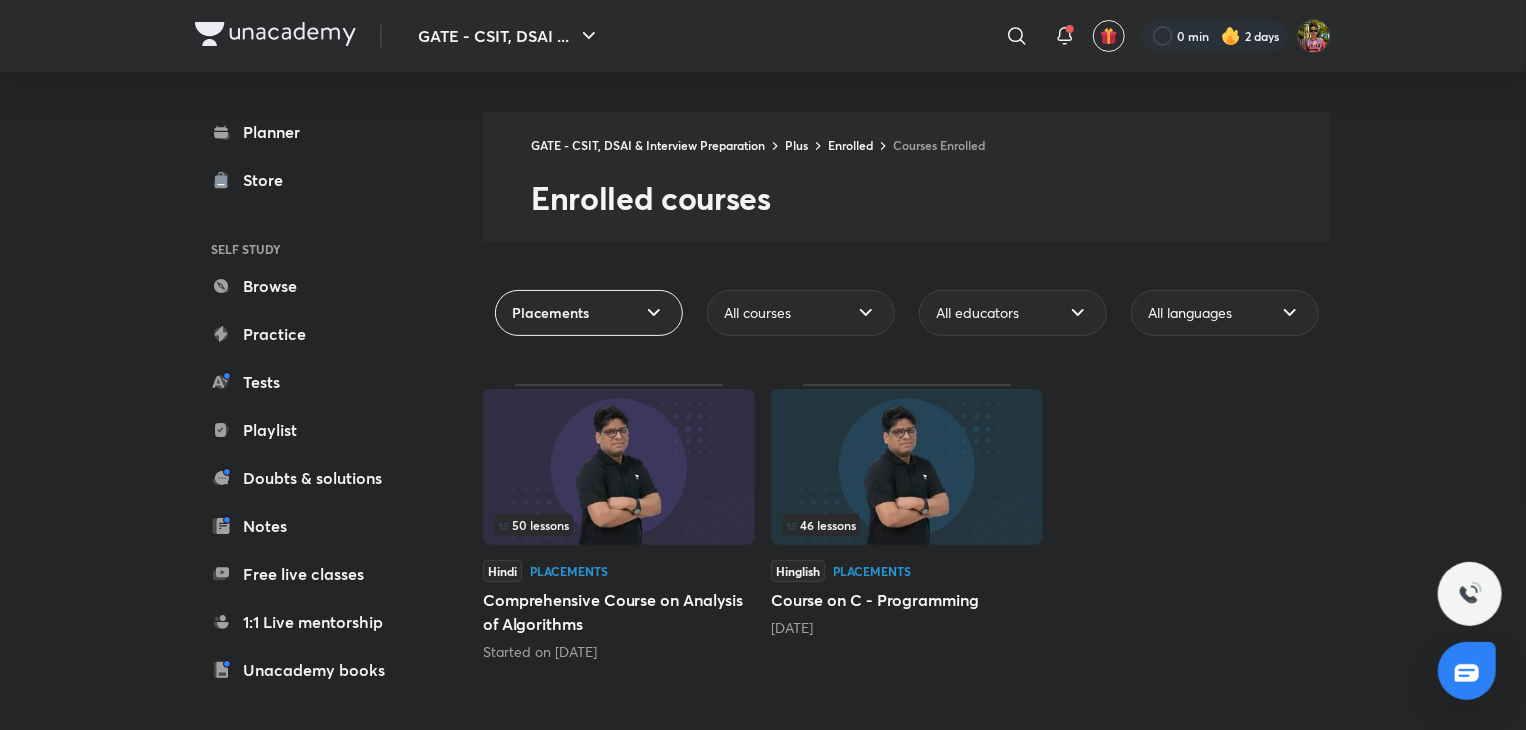 scroll, scrollTop: 20, scrollLeft: 0, axis: vertical 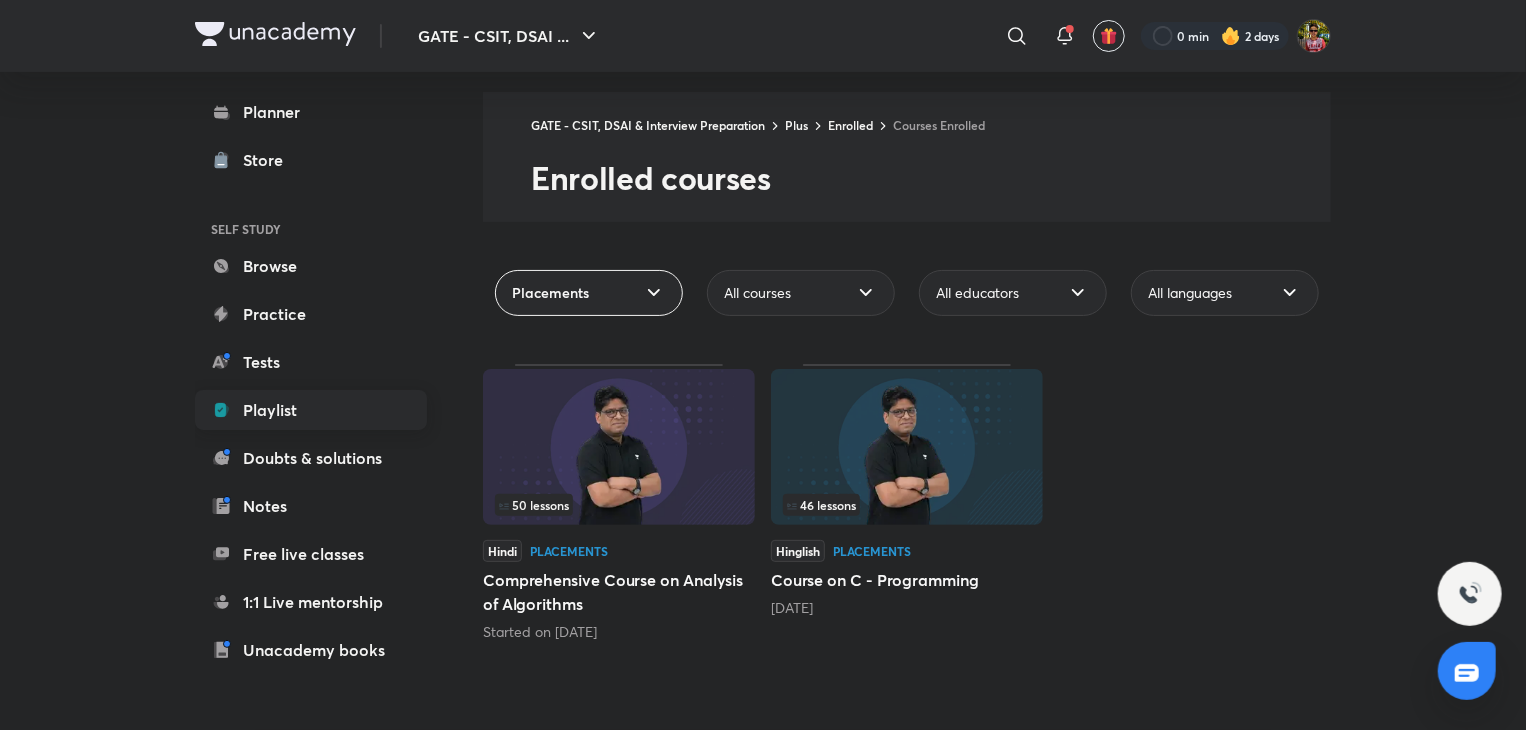 click on "Playlist" at bounding box center (311, 410) 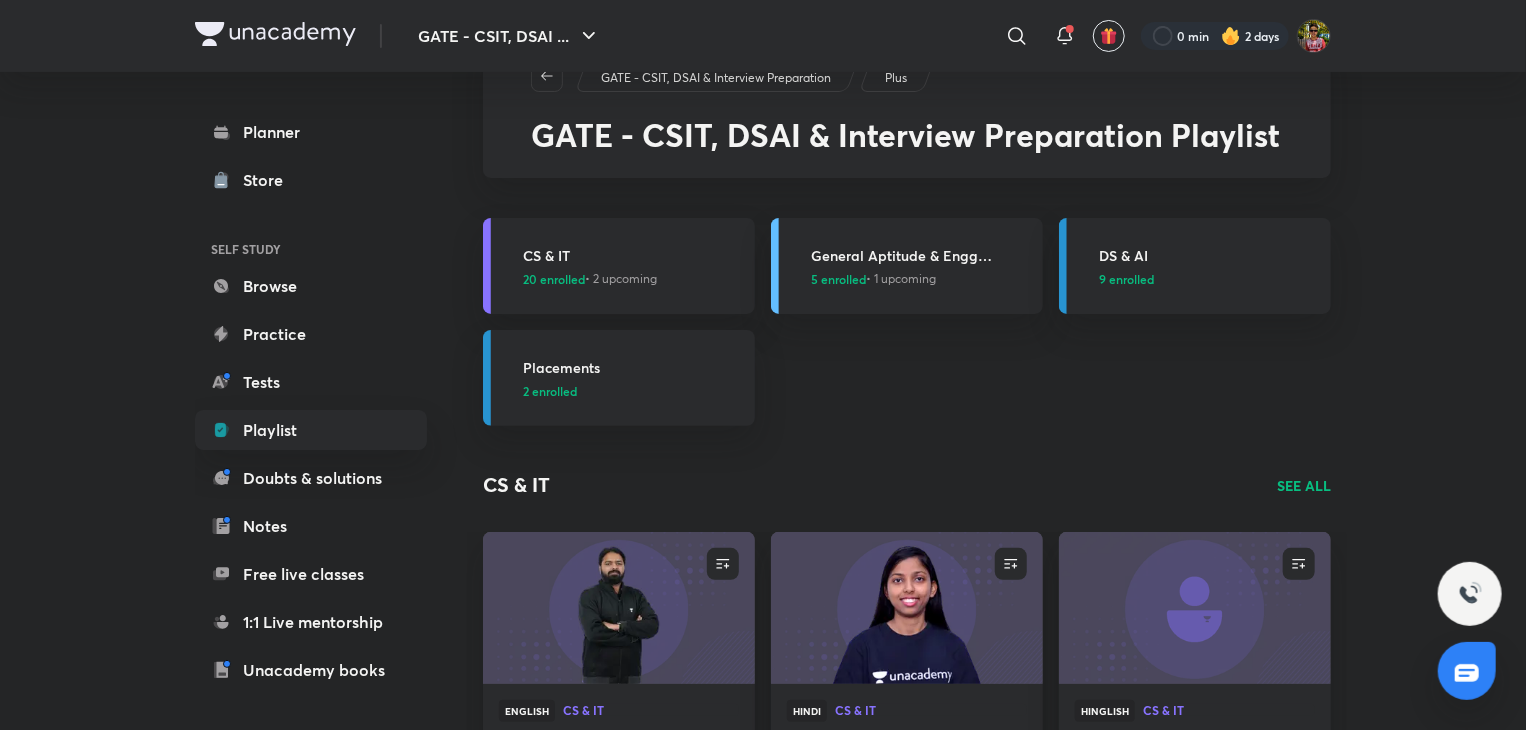 scroll, scrollTop: 79, scrollLeft: 0, axis: vertical 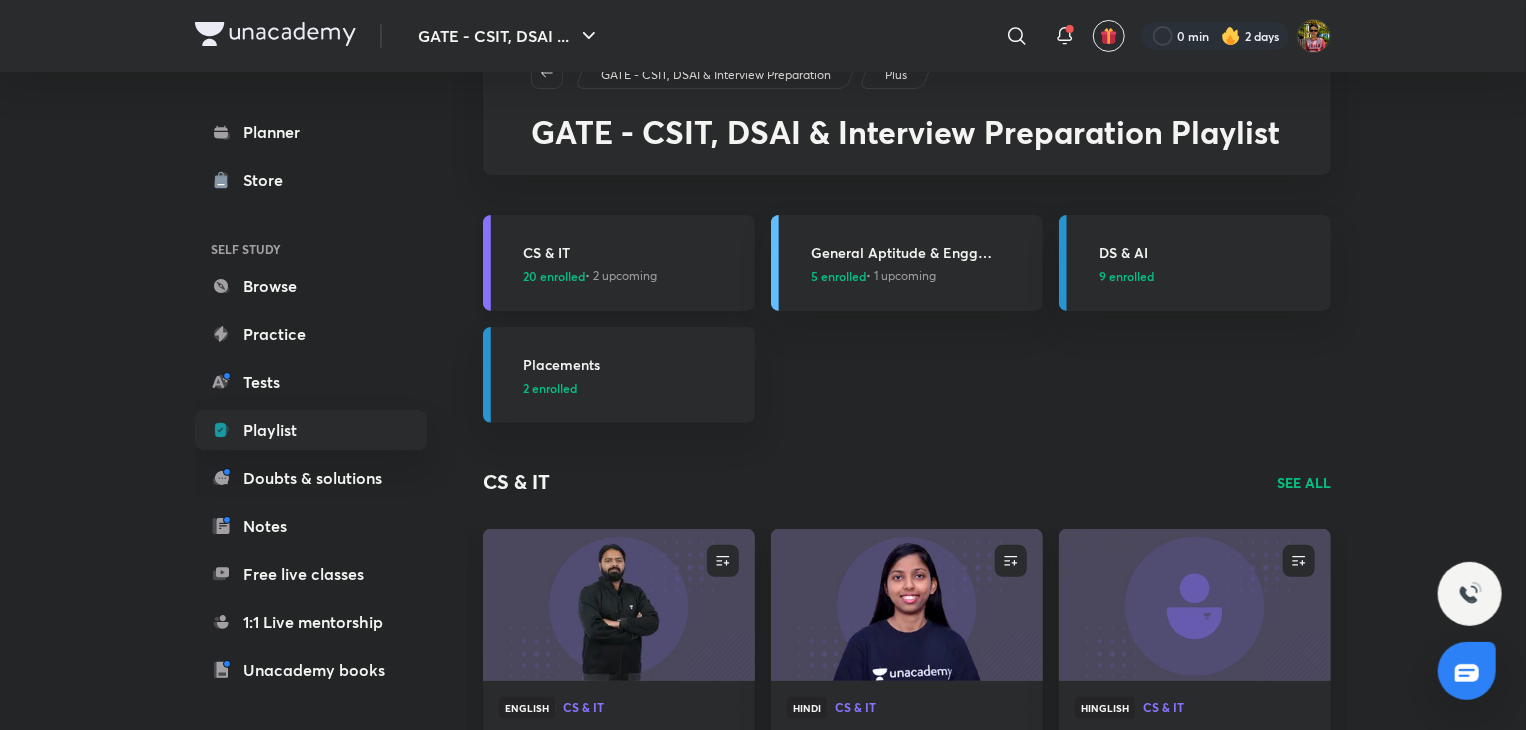click on "20 enrolled  • 2 upcoming" at bounding box center (590, 276) 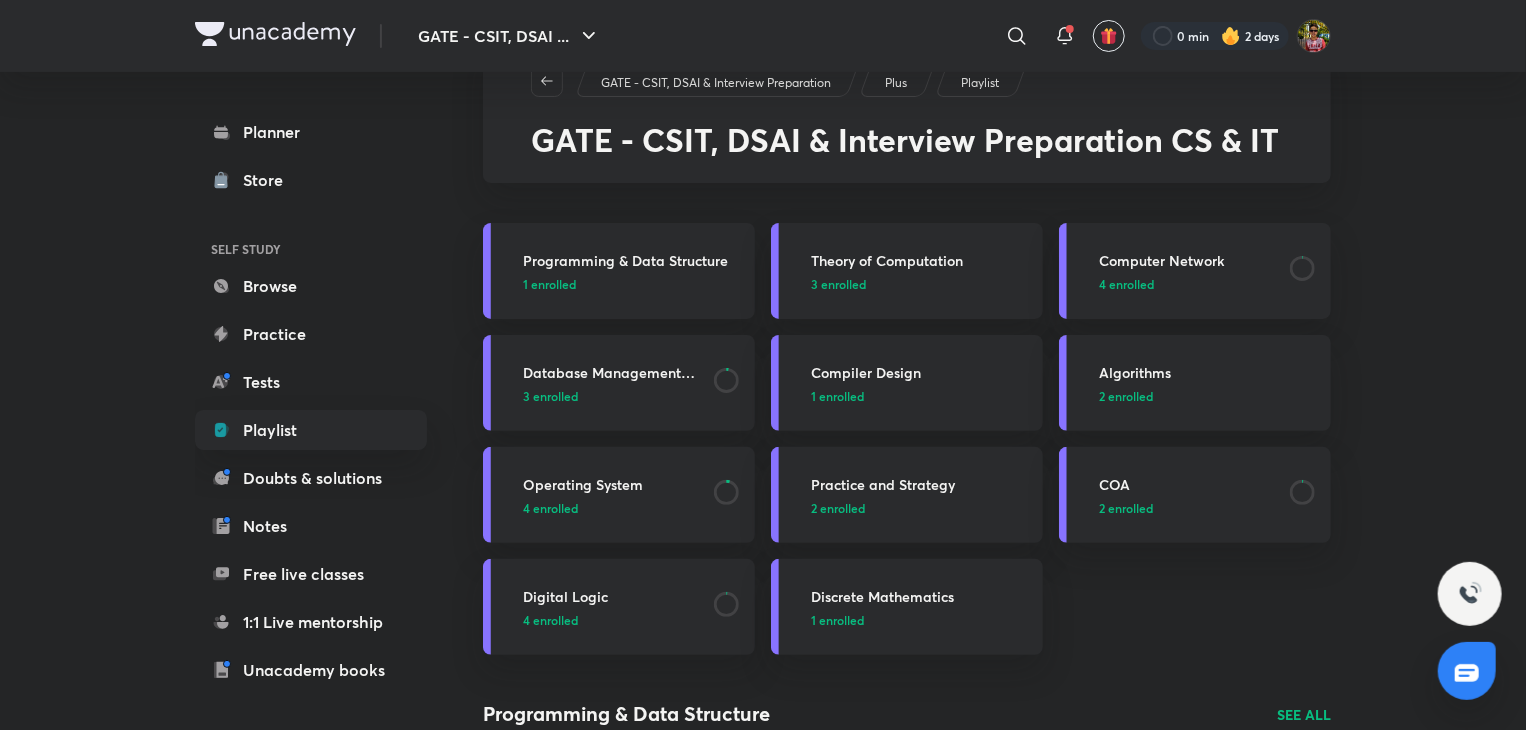 scroll, scrollTop: 72, scrollLeft: 0, axis: vertical 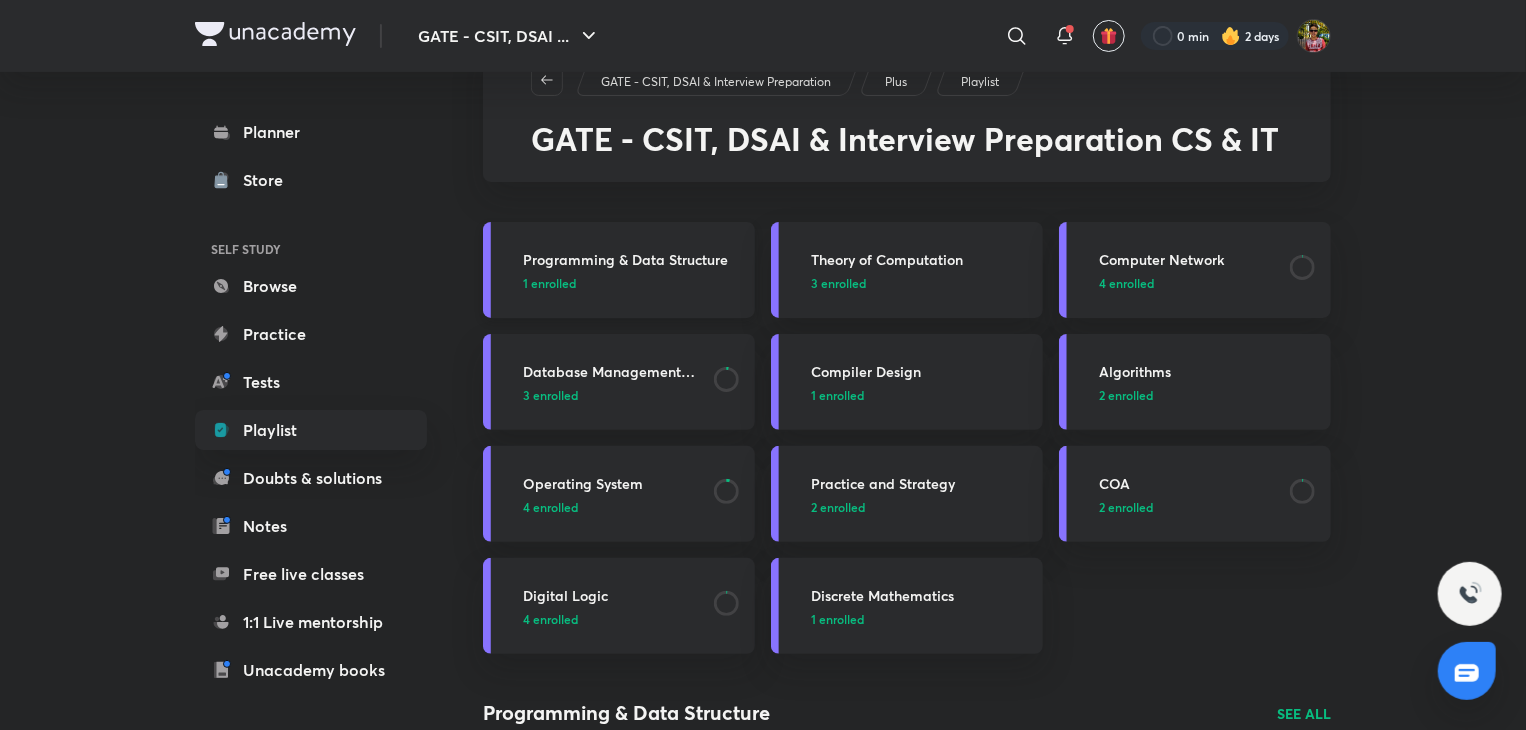 click on "Programming & Data Structure 1 enrolled" at bounding box center (619, 270) 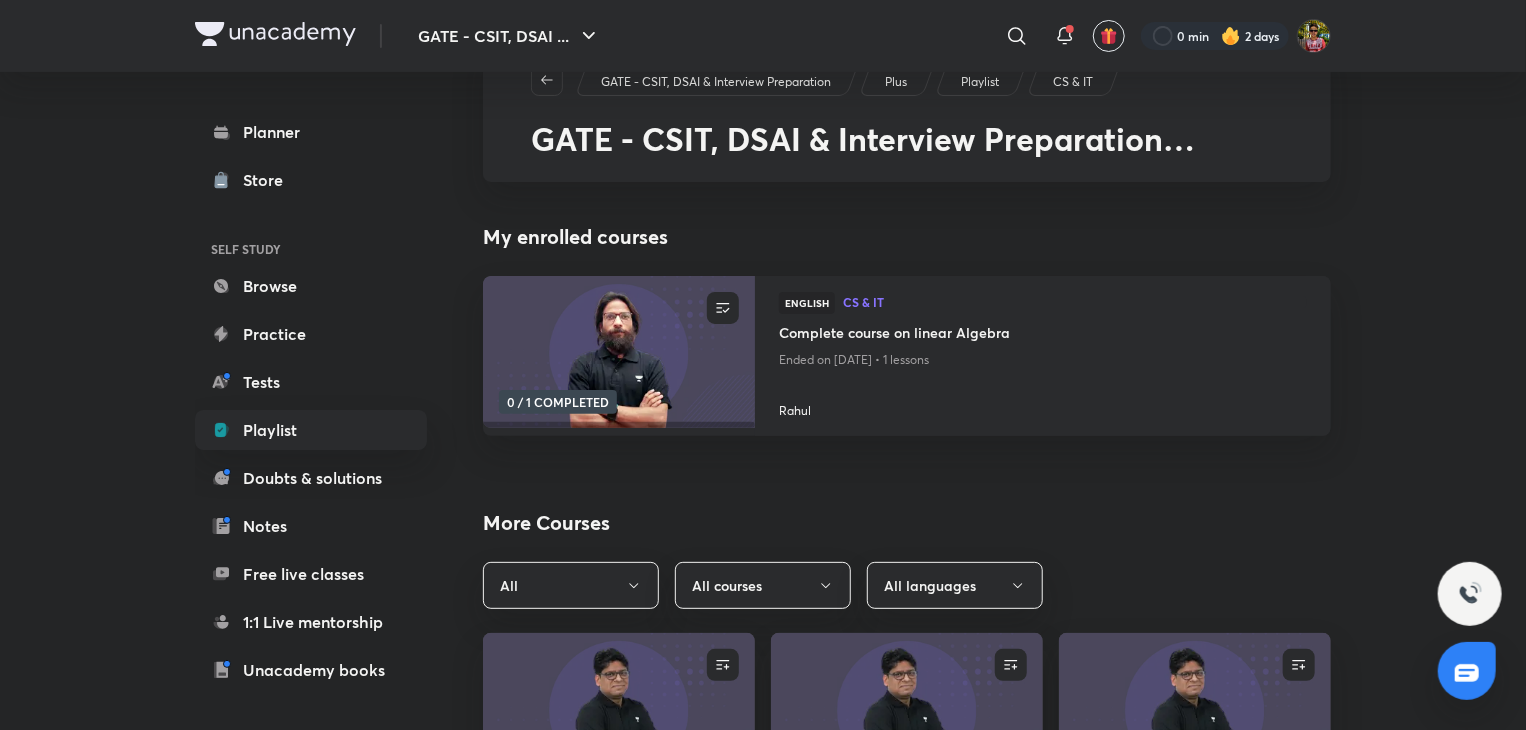 scroll, scrollTop: 0, scrollLeft: 0, axis: both 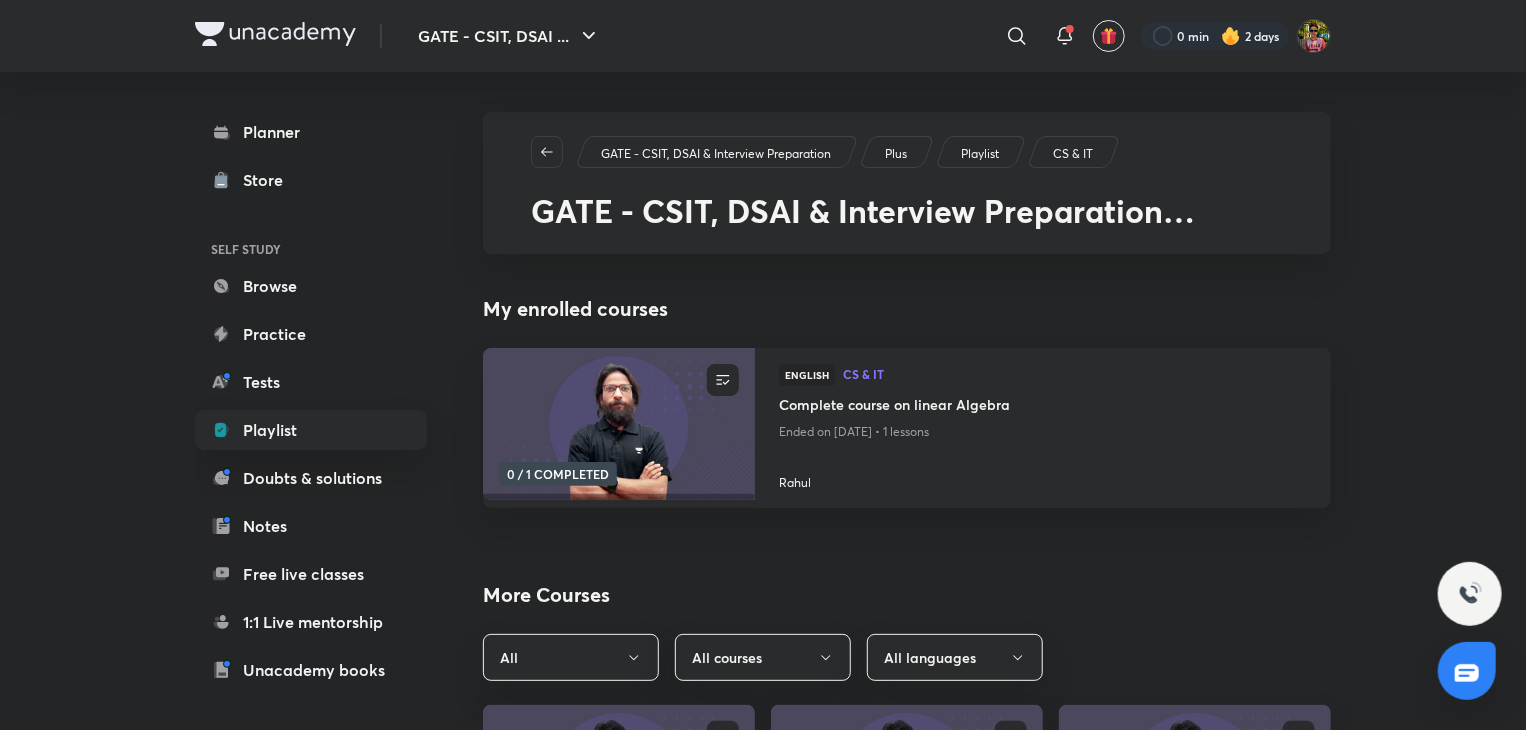 click on "My enrolled courses" at bounding box center [907, 309] 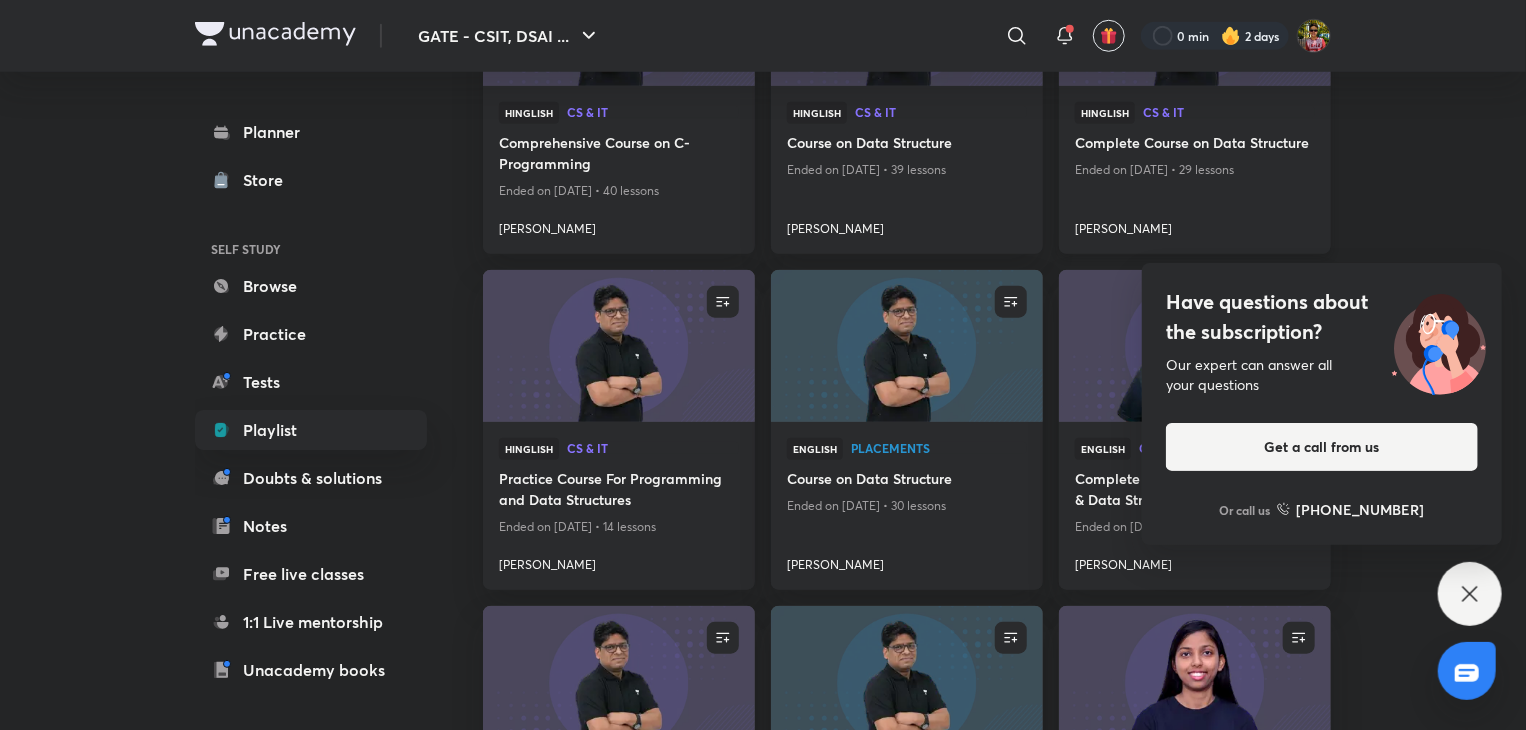 scroll, scrollTop: 776, scrollLeft: 0, axis: vertical 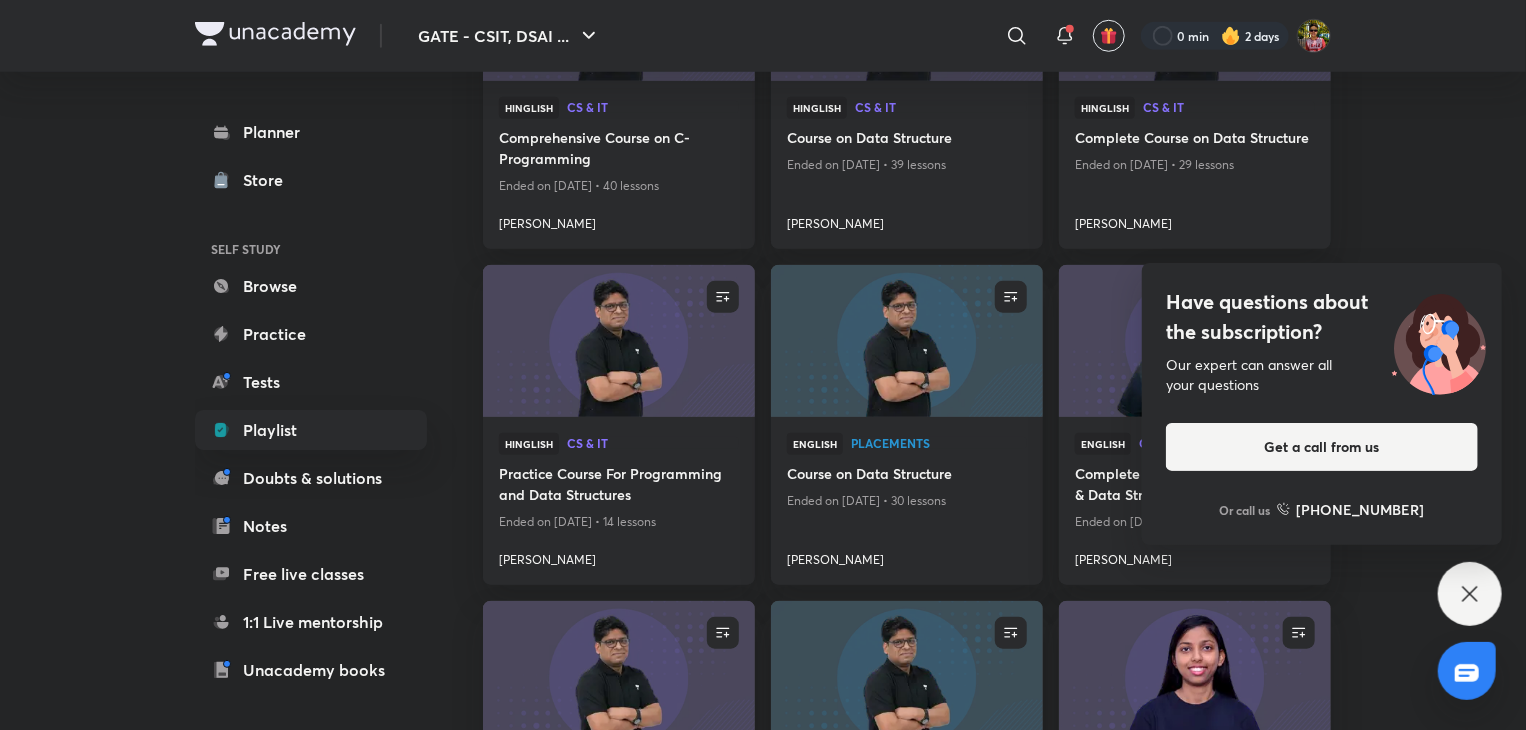 click on "Have questions about the subscription? Our expert can answer all your questions Get a call from us Or call us [PHONE_NUMBER]" at bounding box center [1470, 594] 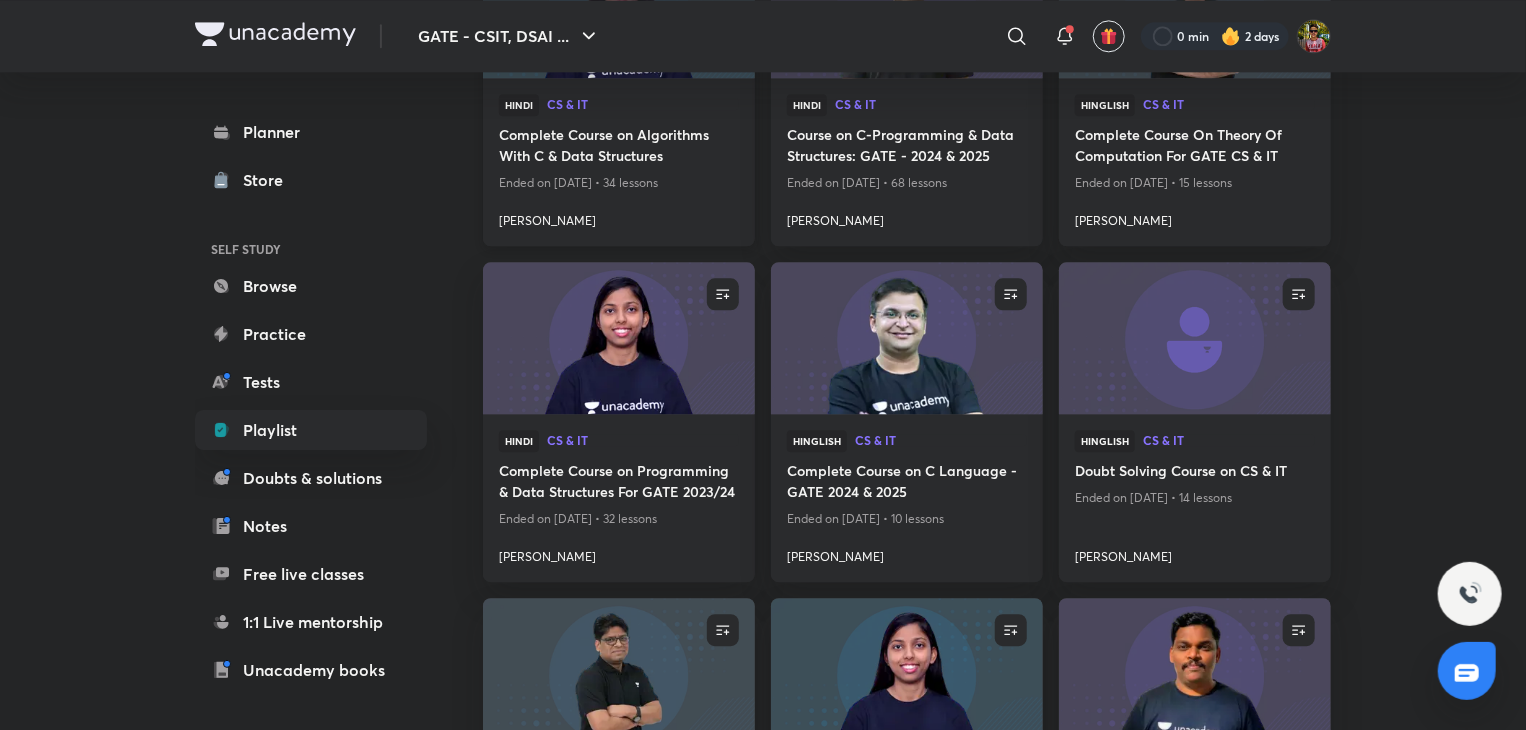 scroll, scrollTop: 2616, scrollLeft: 0, axis: vertical 